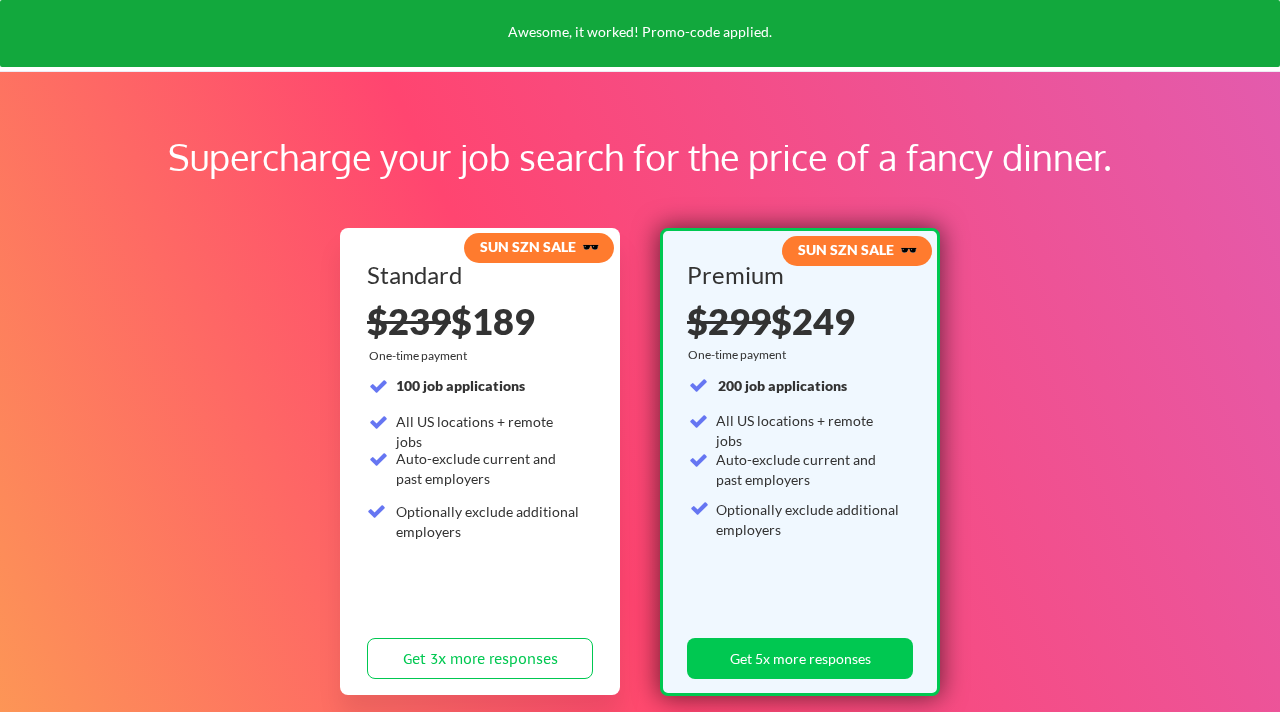 scroll, scrollTop: 7, scrollLeft: 0, axis: vertical 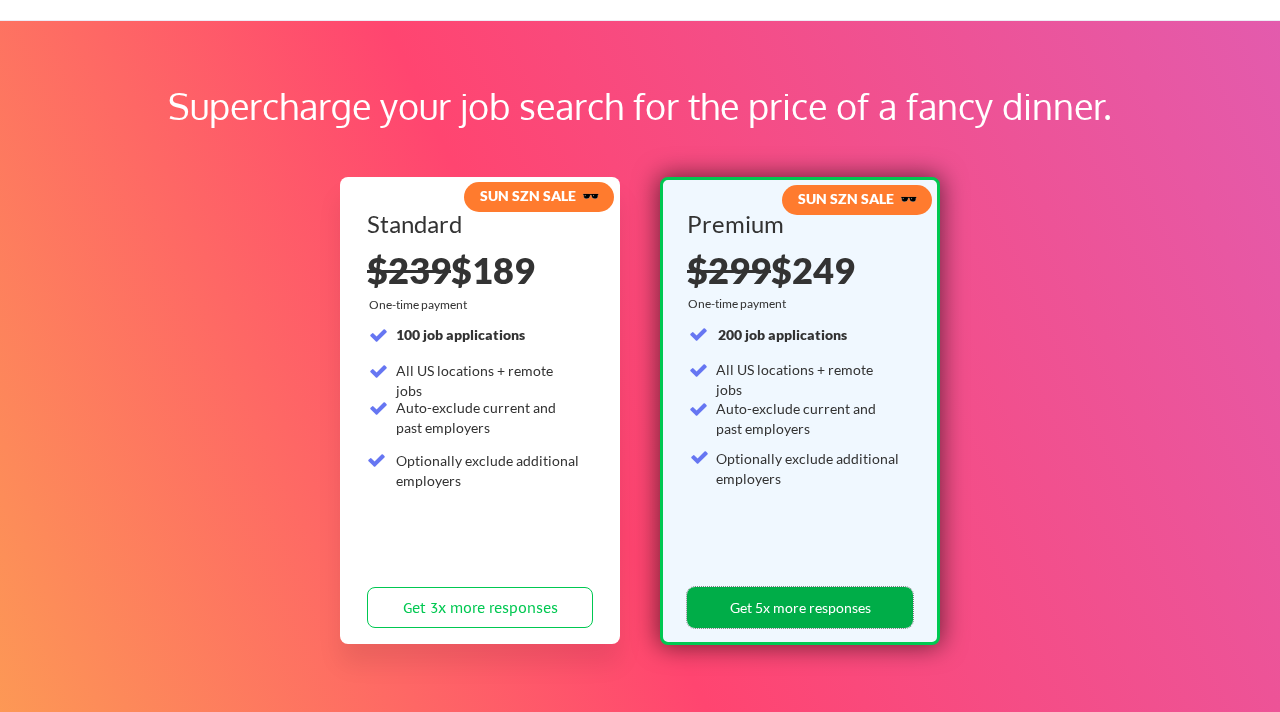 click on "Get 5x more responses" at bounding box center [800, 607] 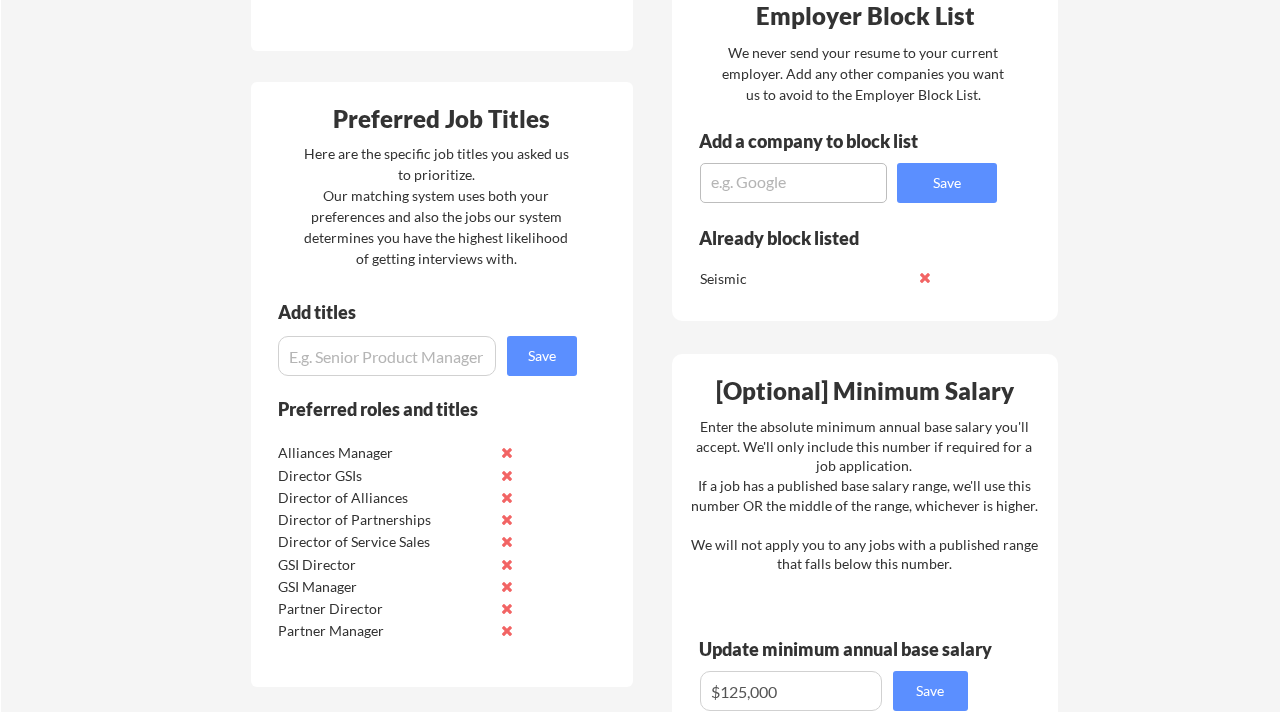 scroll, scrollTop: 1001, scrollLeft: 0, axis: vertical 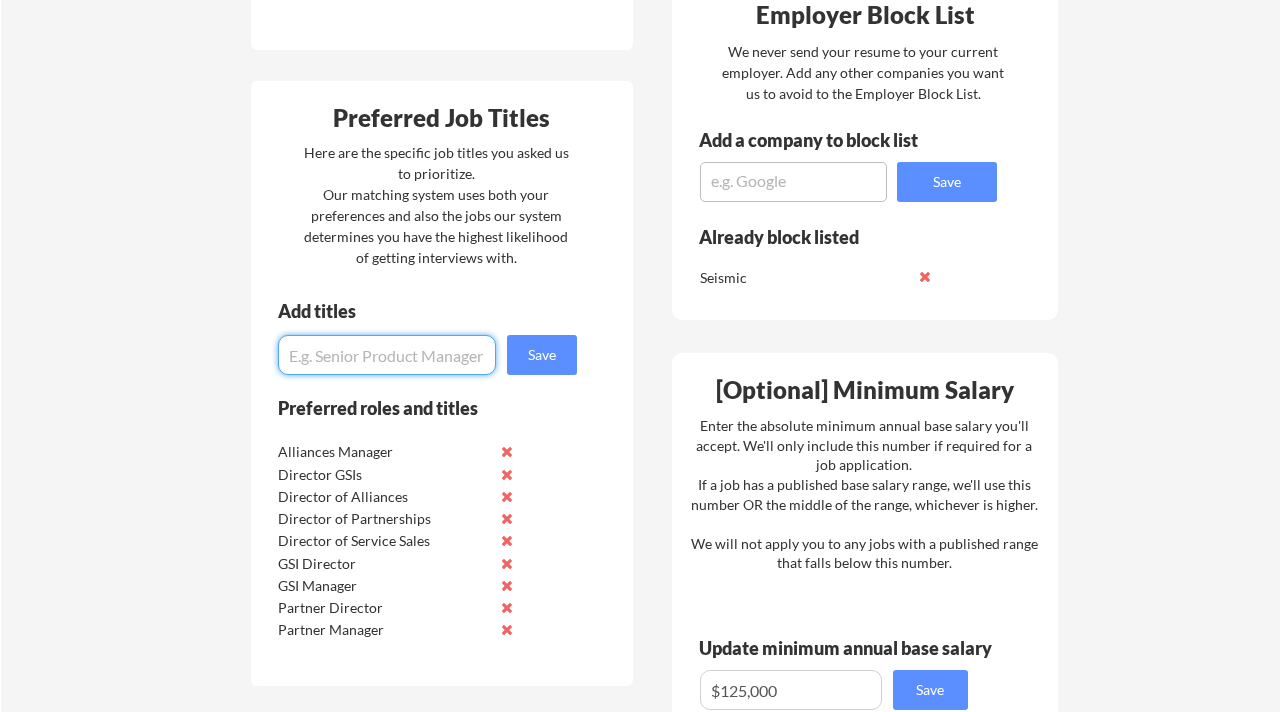 click at bounding box center [387, 355] 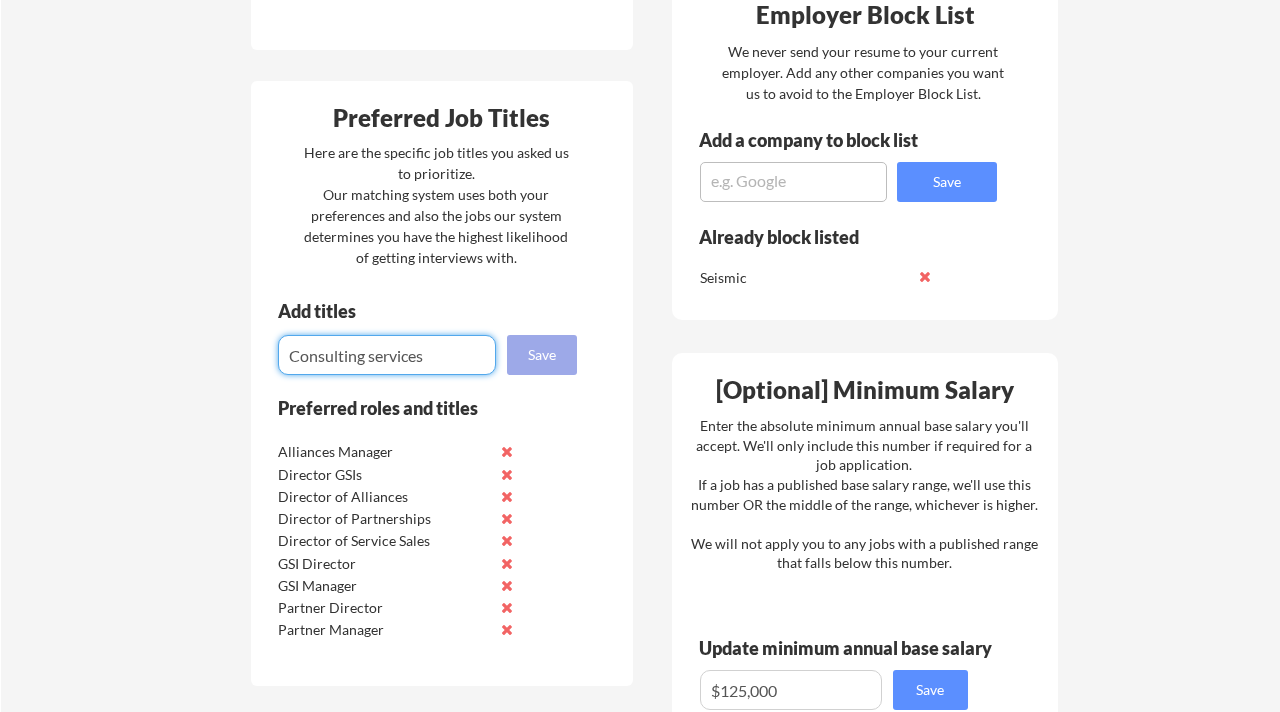 type on "Consulting services" 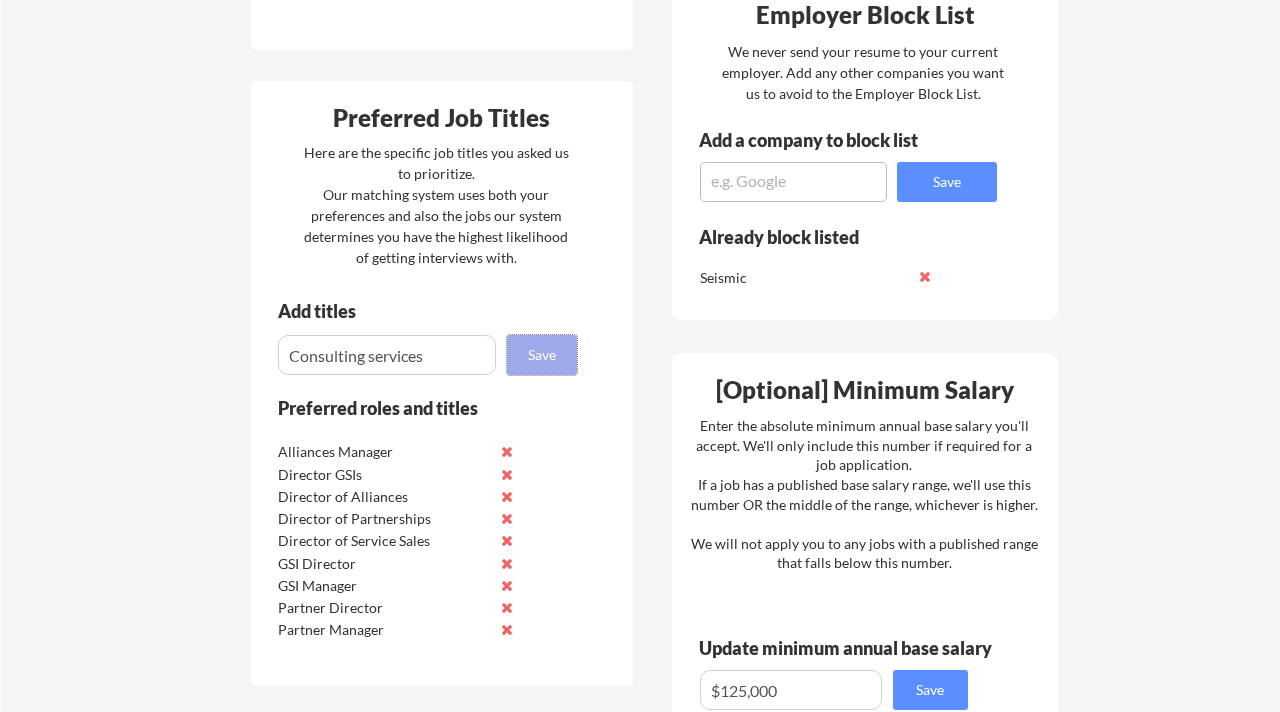 click on "Save" at bounding box center [542, 355] 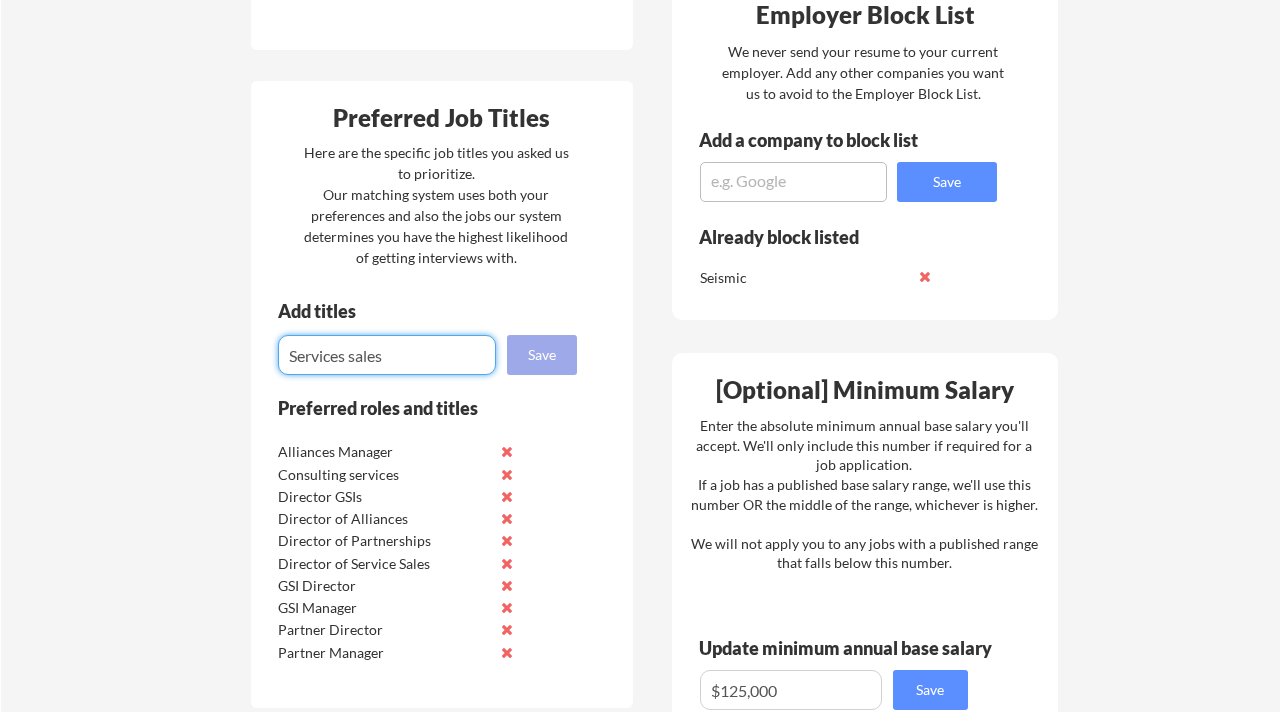 type on "Services sales" 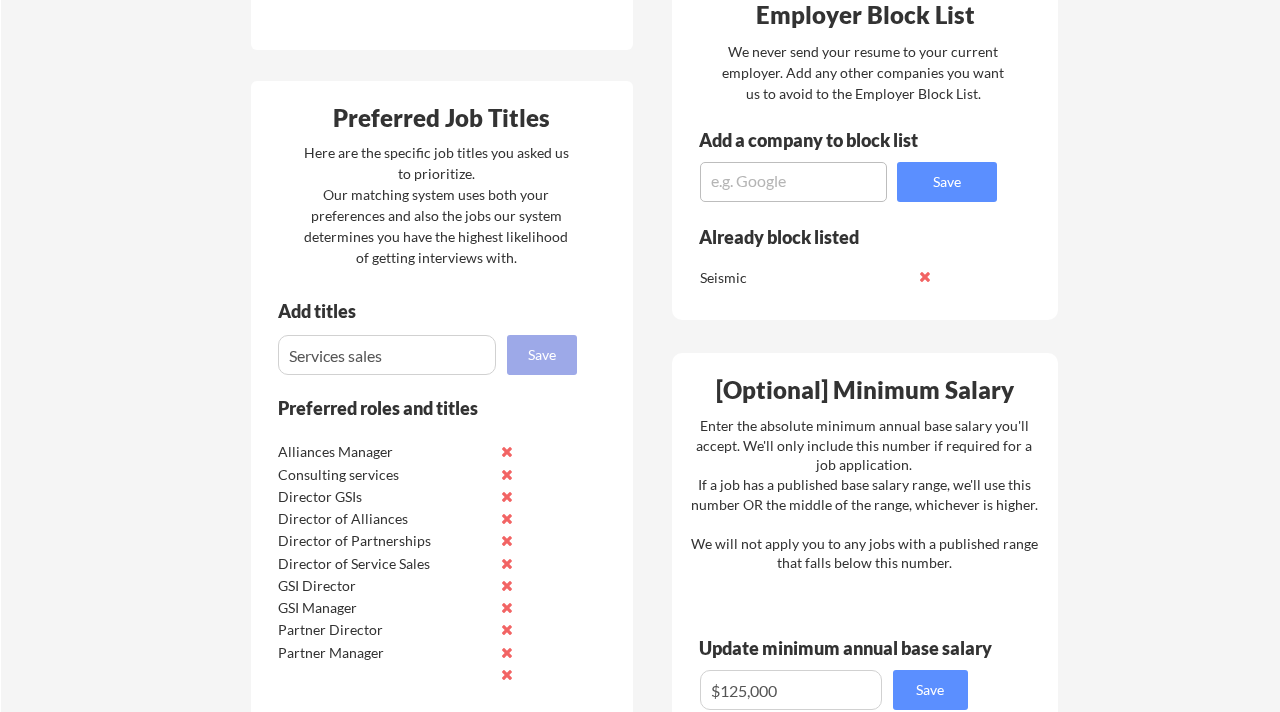 type 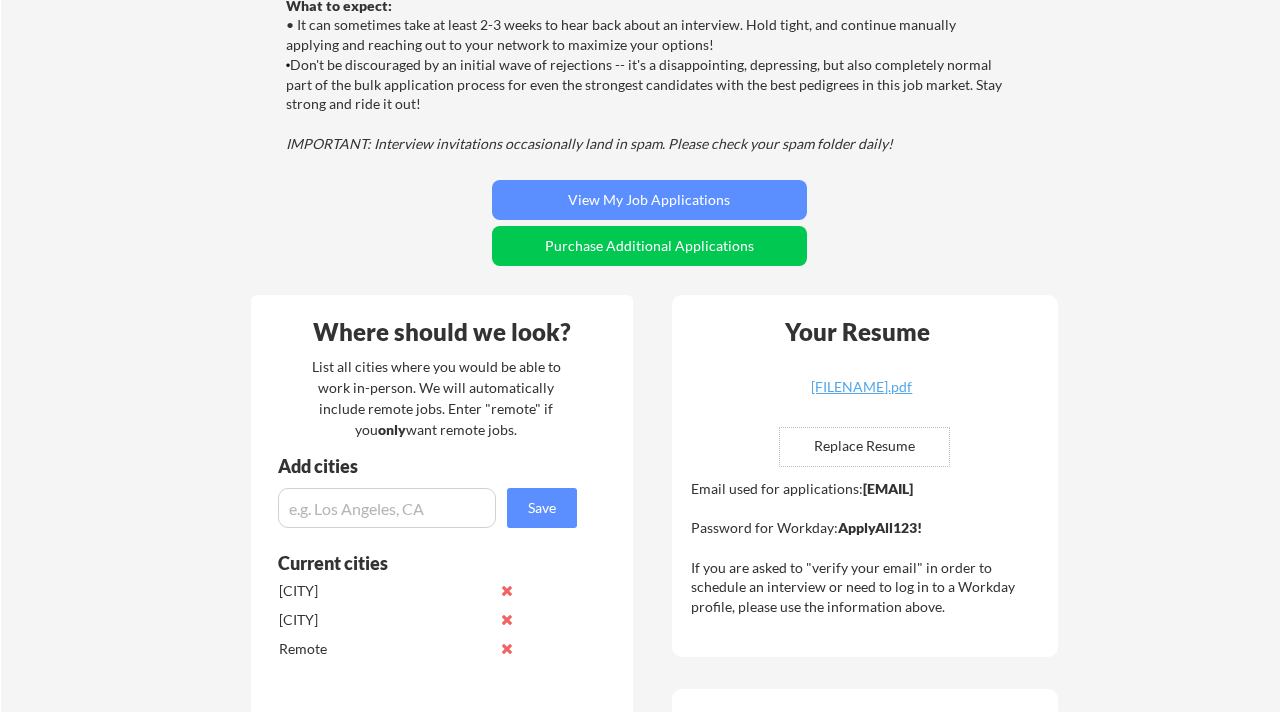scroll, scrollTop: 289, scrollLeft: 0, axis: vertical 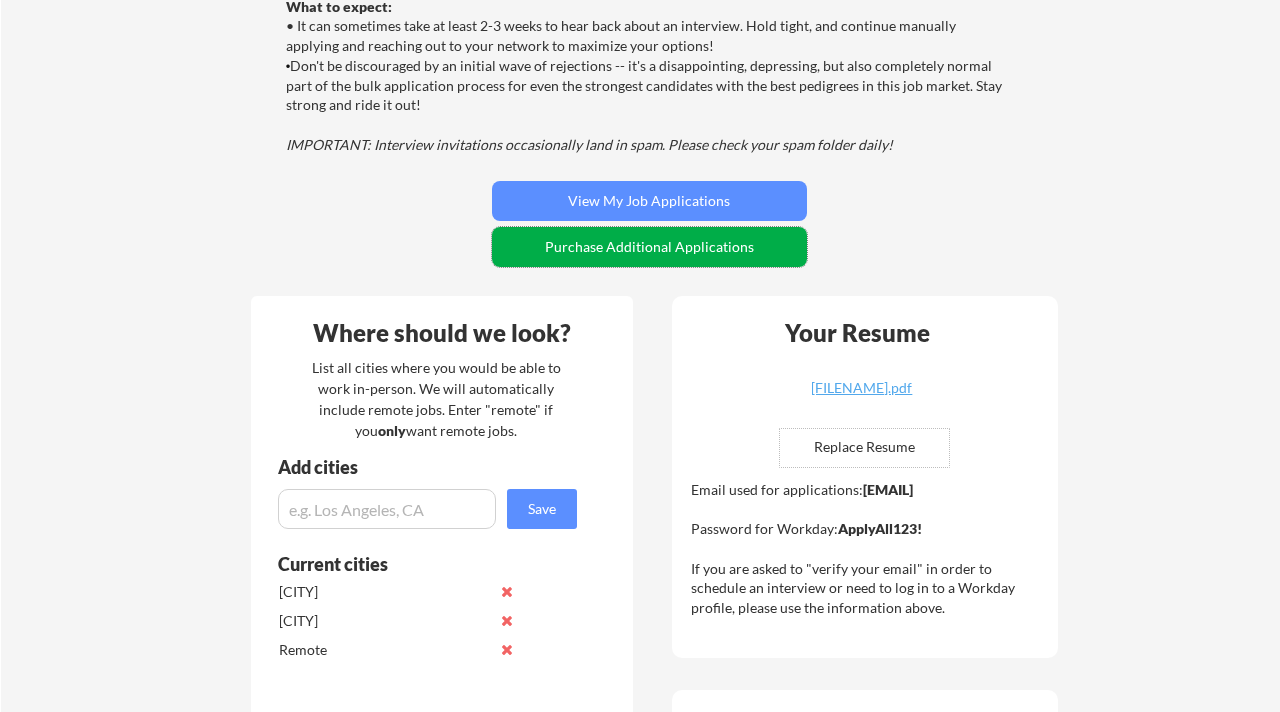 click on "Purchase Additional Applications" at bounding box center [649, 247] 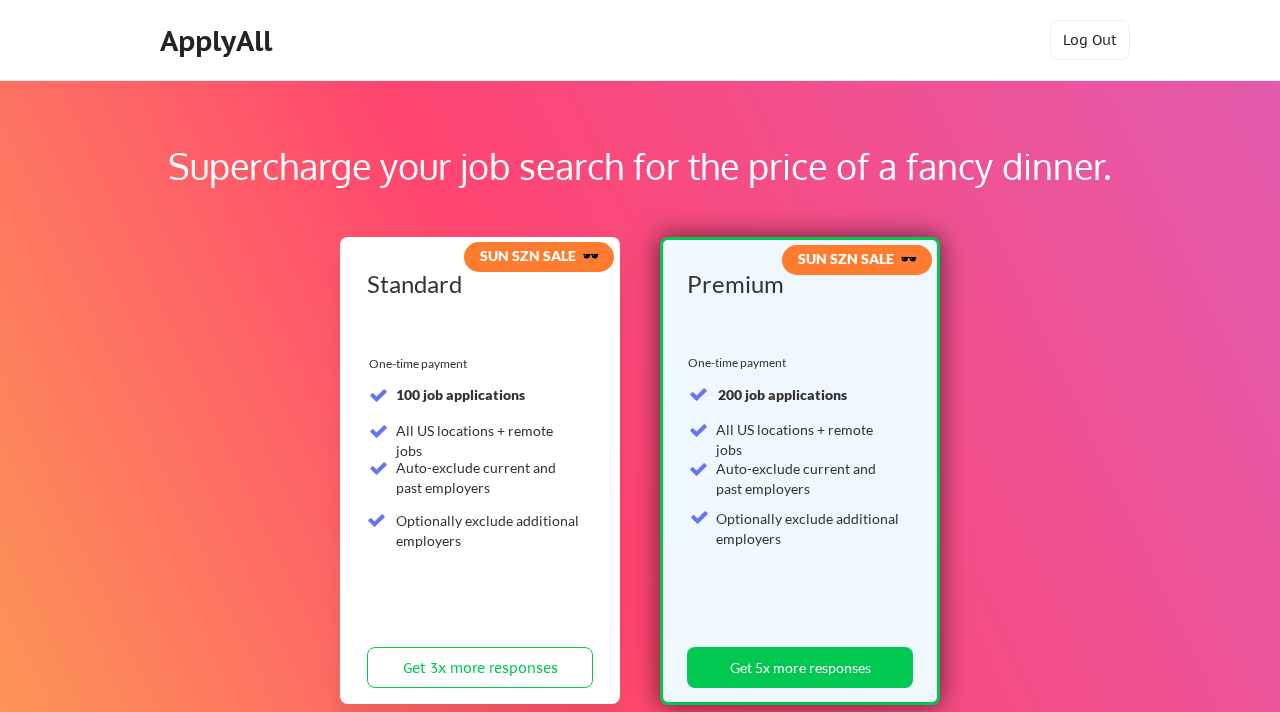 scroll, scrollTop: 0, scrollLeft: 0, axis: both 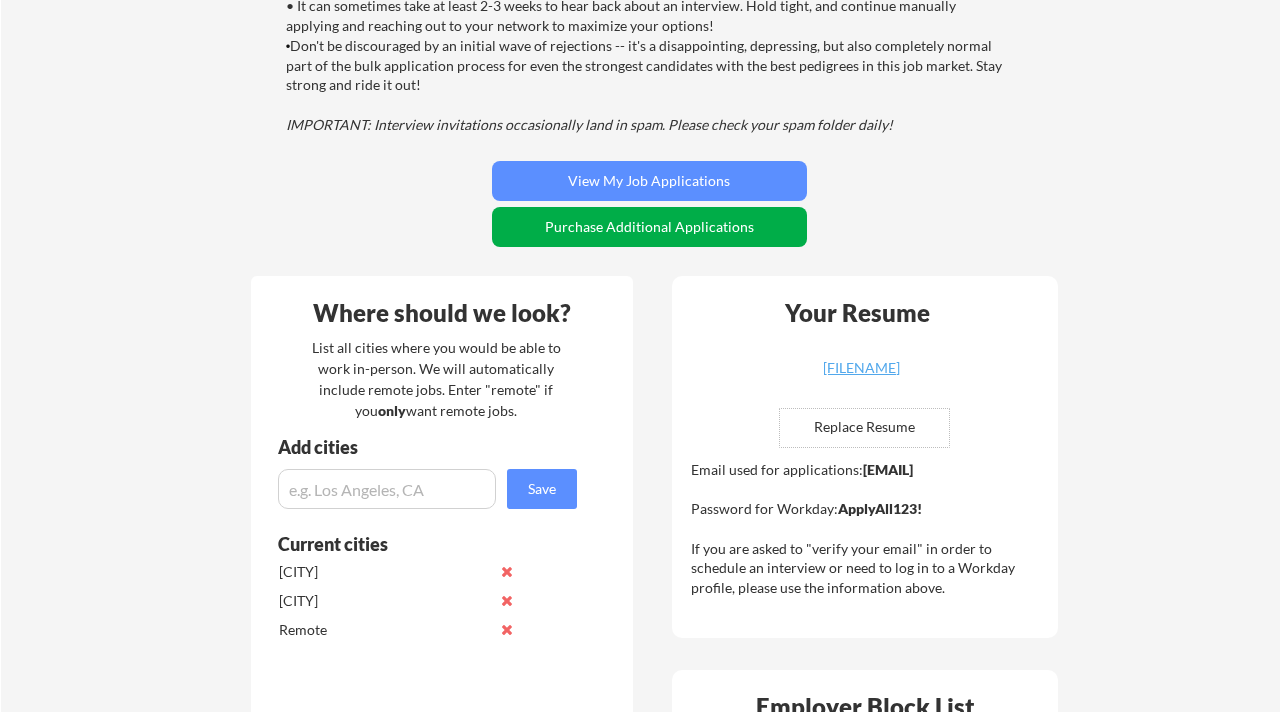 click on "Purchase Additional Applications" at bounding box center (649, 227) 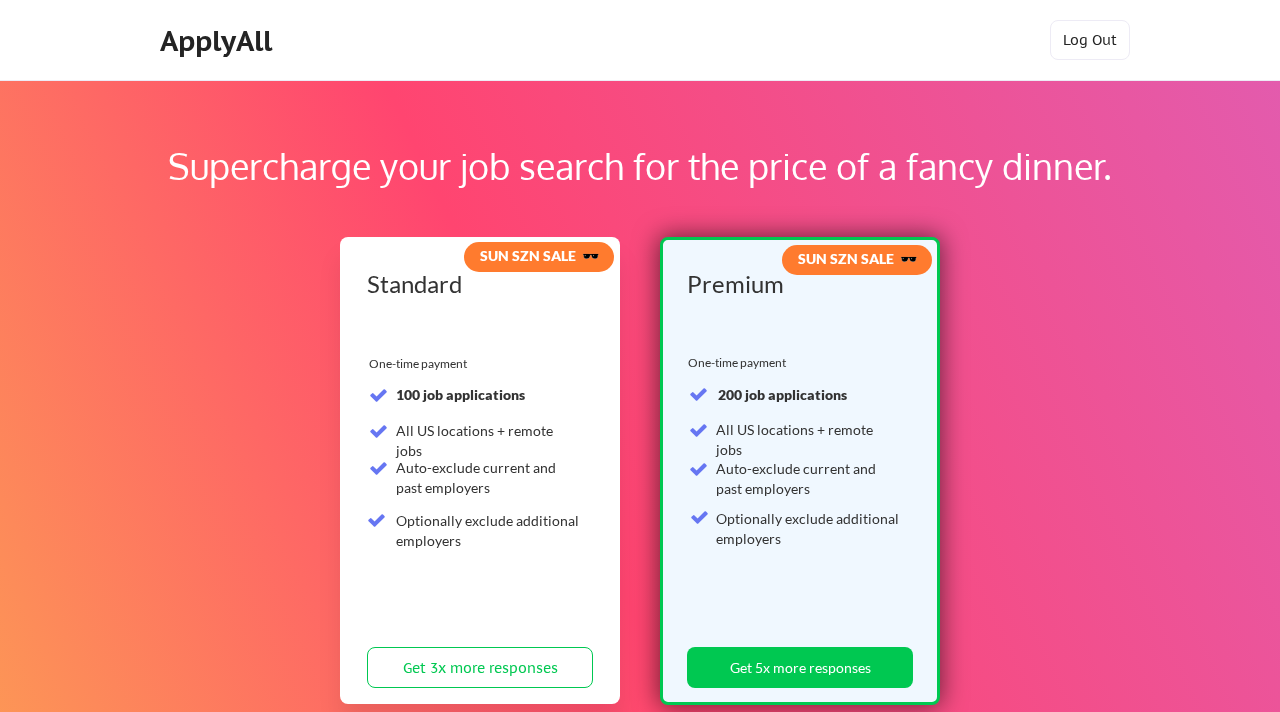 scroll, scrollTop: 0, scrollLeft: 0, axis: both 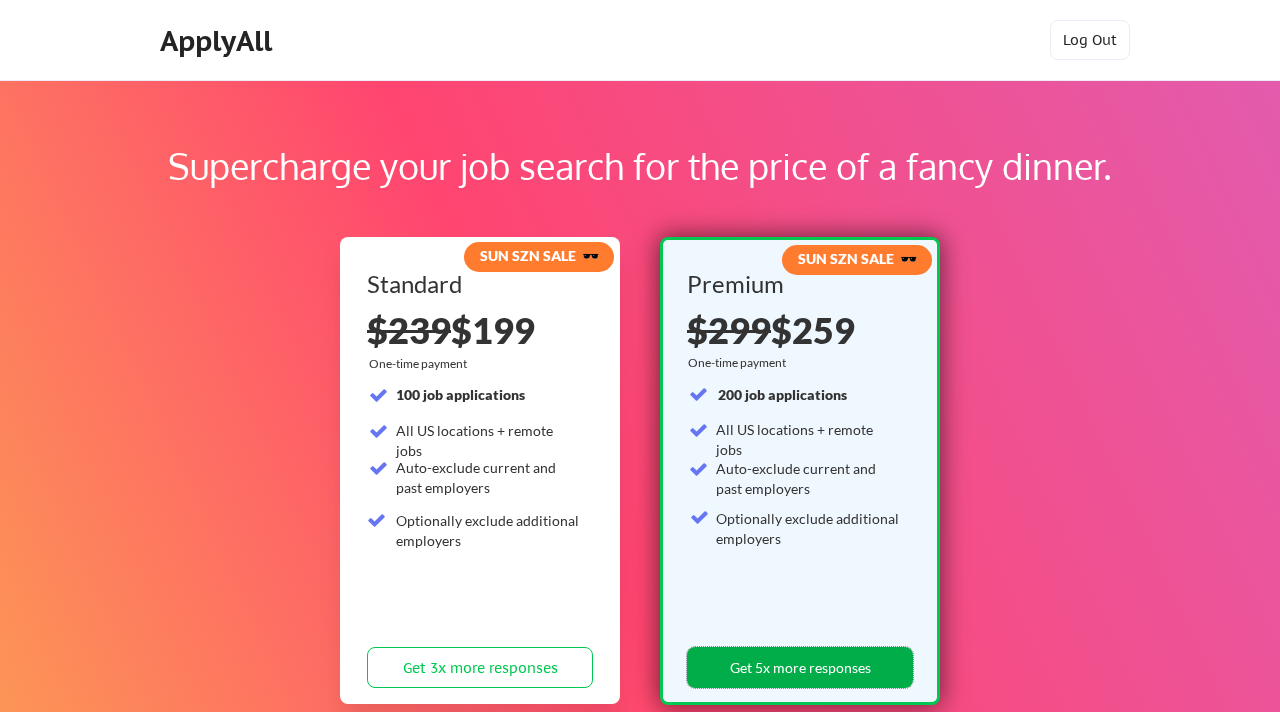 click on "Get 5x more responses" at bounding box center (800, 667) 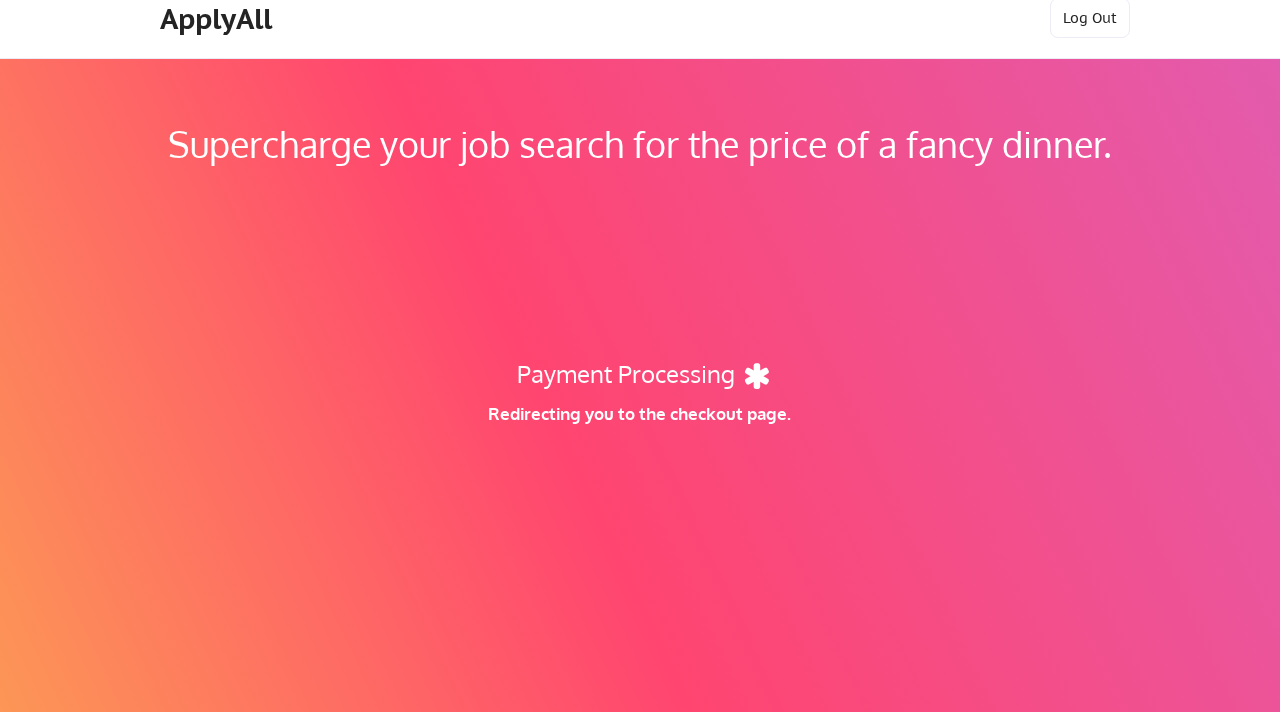 scroll, scrollTop: 23, scrollLeft: 0, axis: vertical 